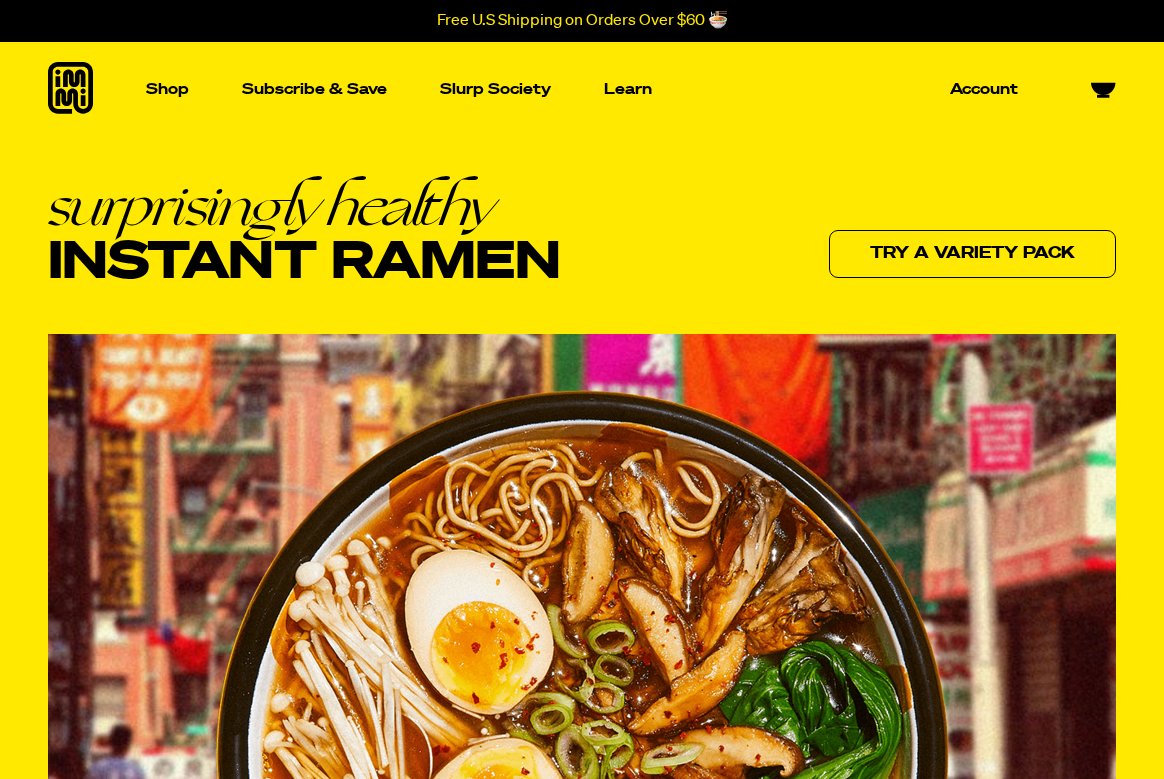 scroll, scrollTop: 0, scrollLeft: 0, axis: both 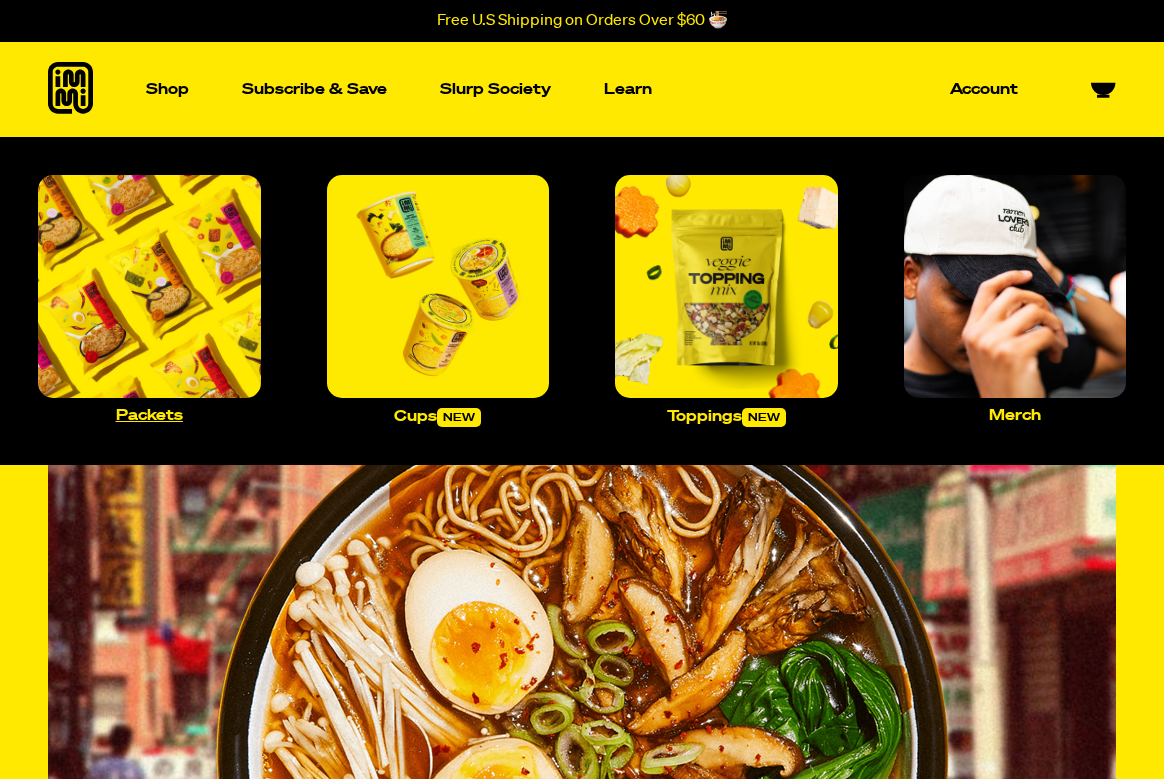 click at bounding box center [149, 286] 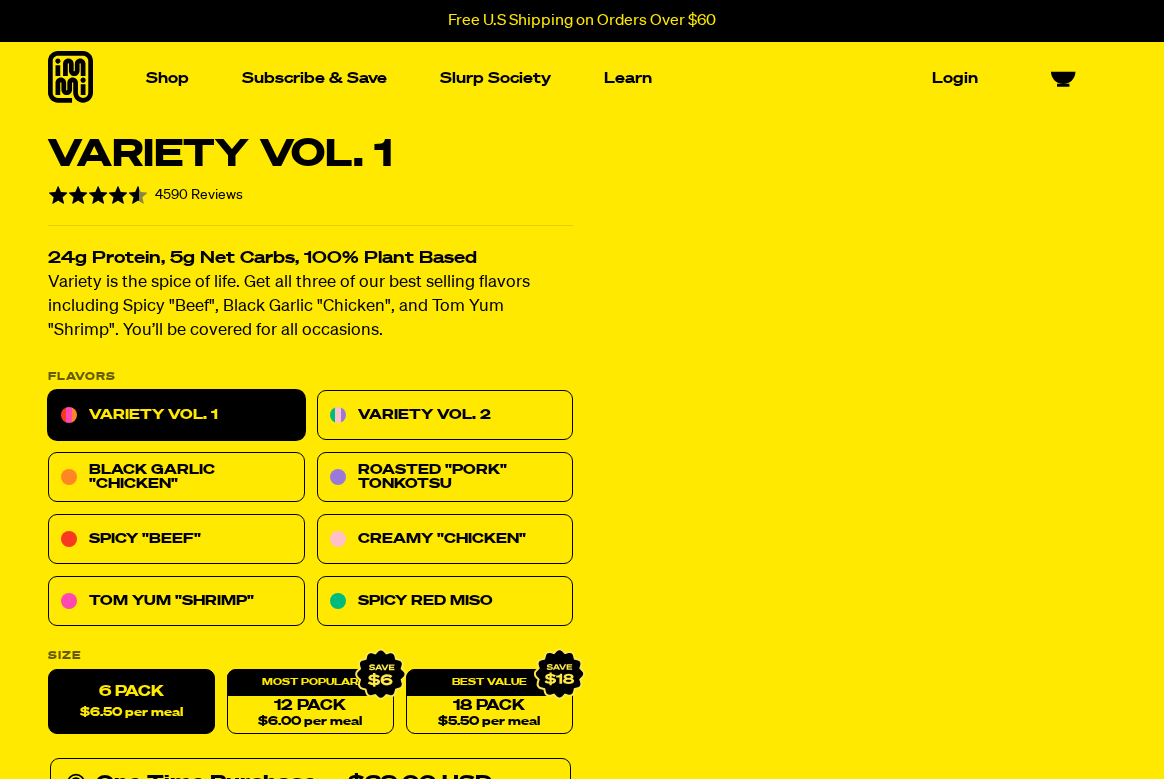 scroll, scrollTop: 387, scrollLeft: 0, axis: vertical 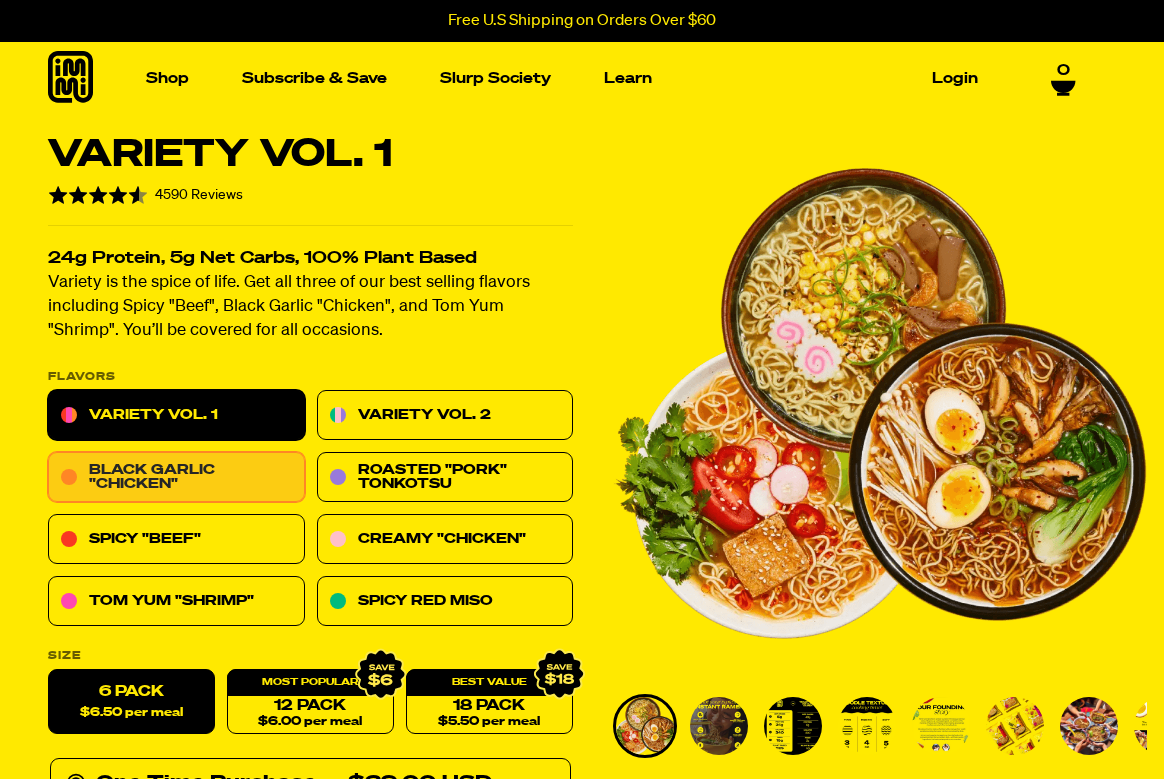 click on "Black Garlic "Chicken"" at bounding box center (176, 478) 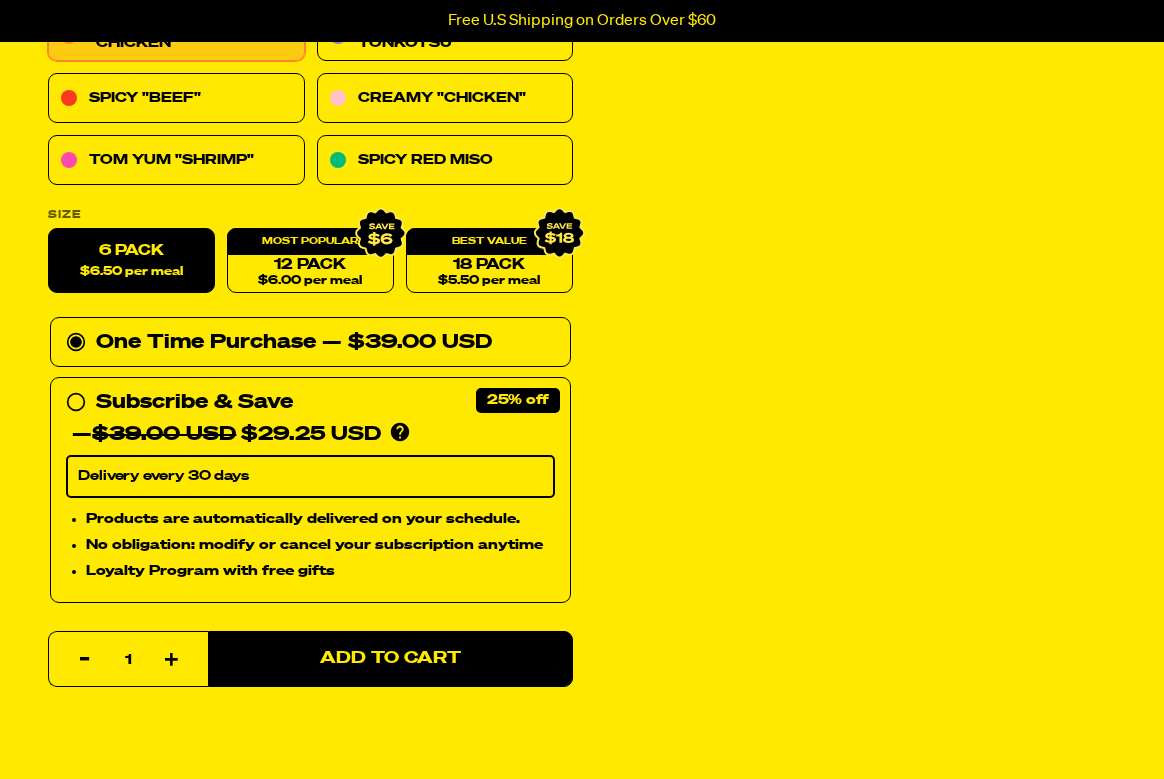 scroll, scrollTop: 500, scrollLeft: 0, axis: vertical 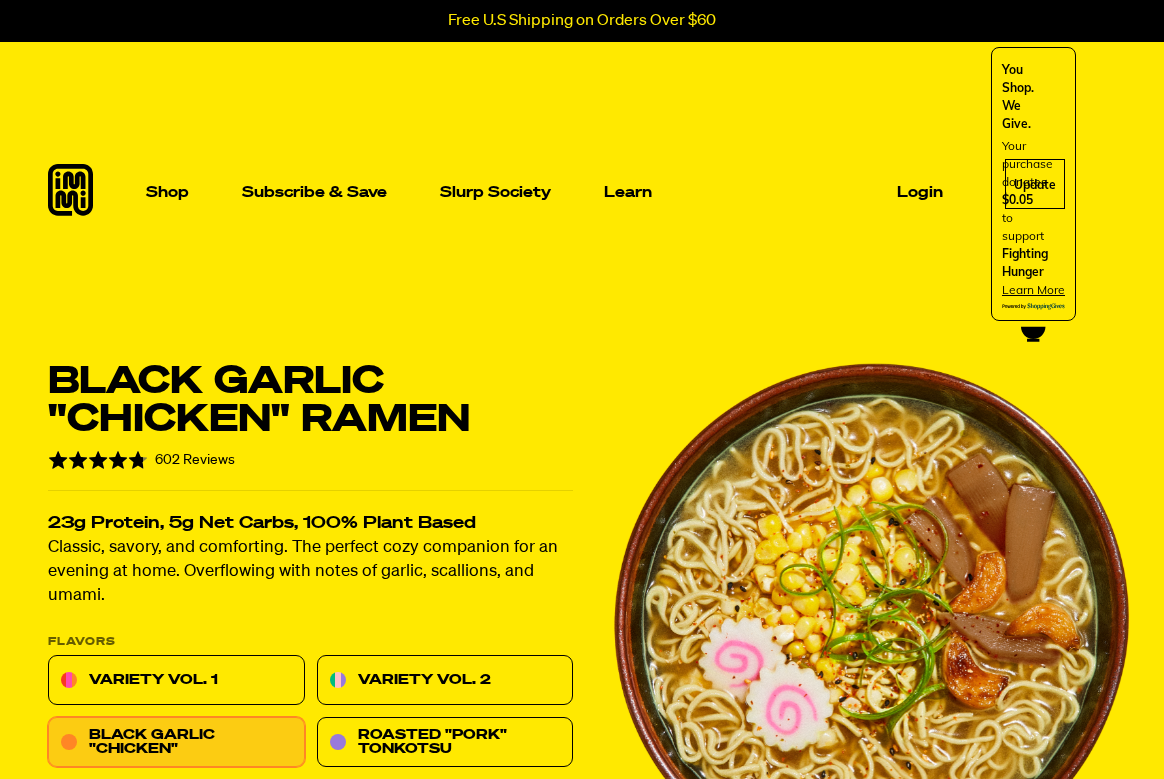 click on "Shop            Packets               Cups  new                Toppings  new                Merch              Subscribe & Save       Slurp Society       Learn            Our Story               Discover Recipes              Login           Shop            Packets               Cups  new                Toppings  new                Merch               Subscribe & Save       Slurp Society       Discover Recipes       Our Story       Login                                  ?   Your customers will not see this widget until you set theme sections as your integration here:  Campaign Manager            ?   Your customers will not see this widget until you set your campaign to on:  Campaign Manager              ?   Your customers will not see this widget until you select Start Giving on the Change Commerce  App Manager     Deactivate Preview               You Shop. We Give.       Your purchase donates    $0.05    to support   Fighting Hunger     Learn More      Update" at bounding box center [582, 191] 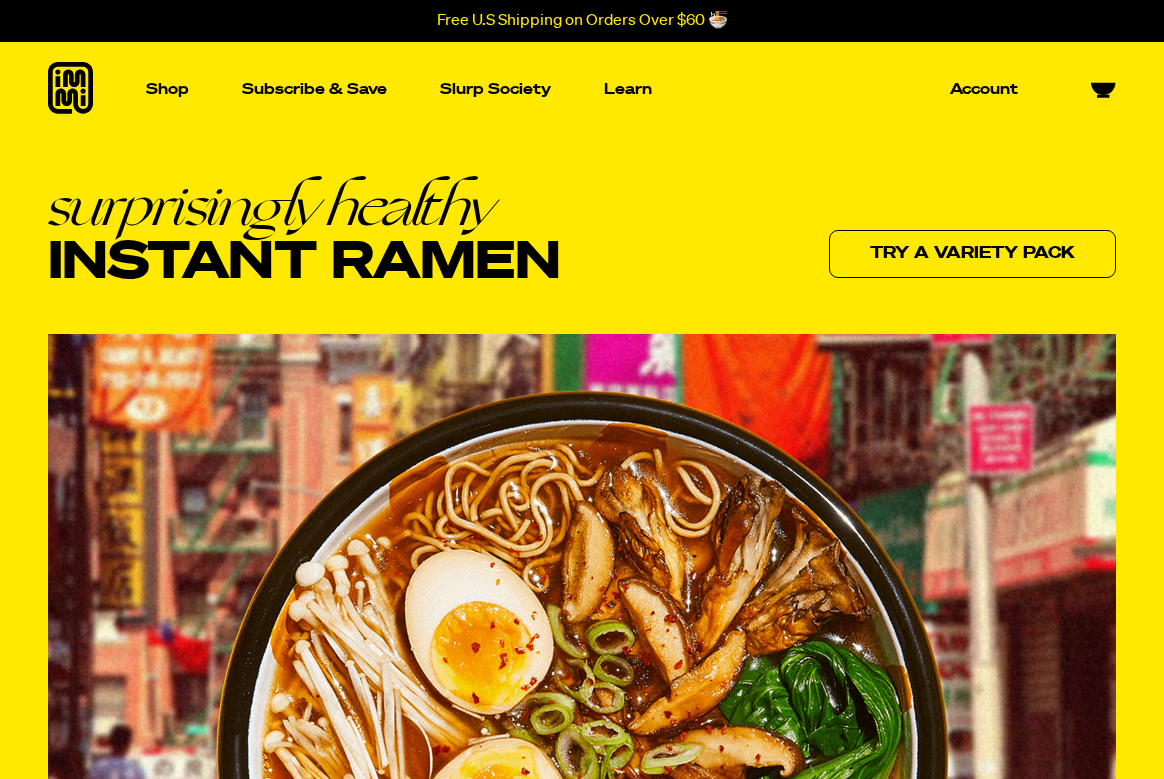 scroll, scrollTop: 0, scrollLeft: 0, axis: both 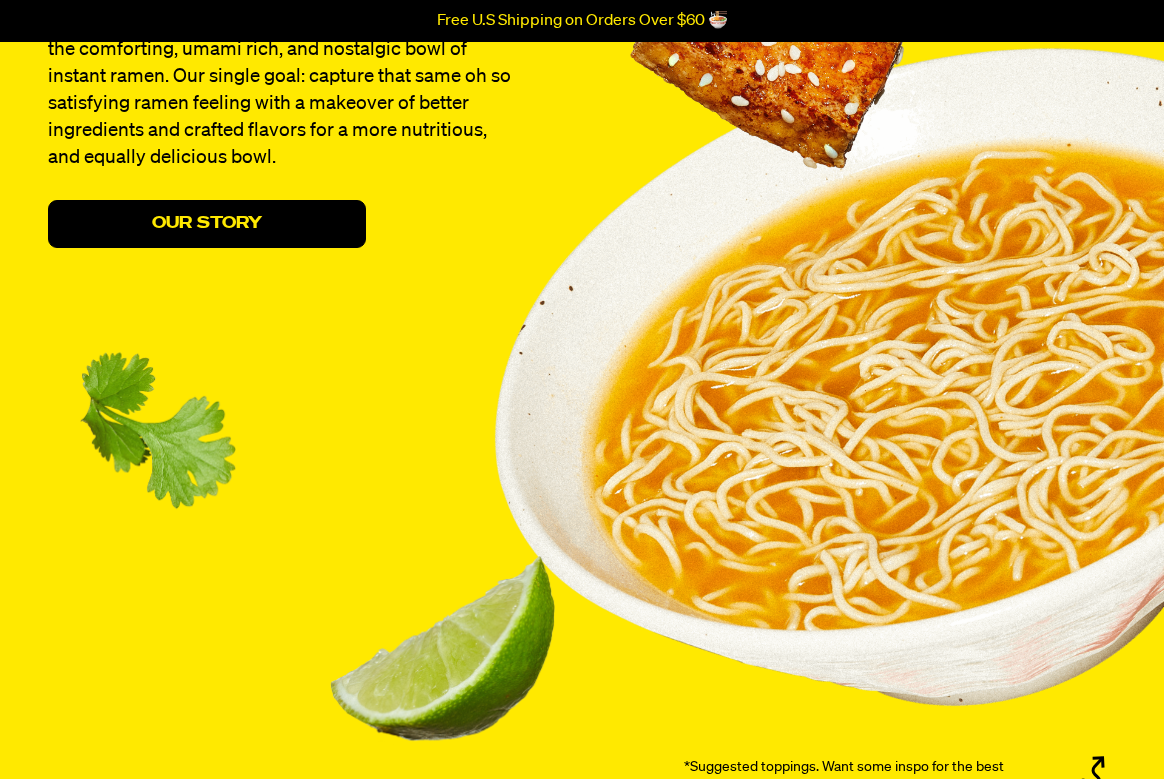 click on "Our Story" at bounding box center (207, 224) 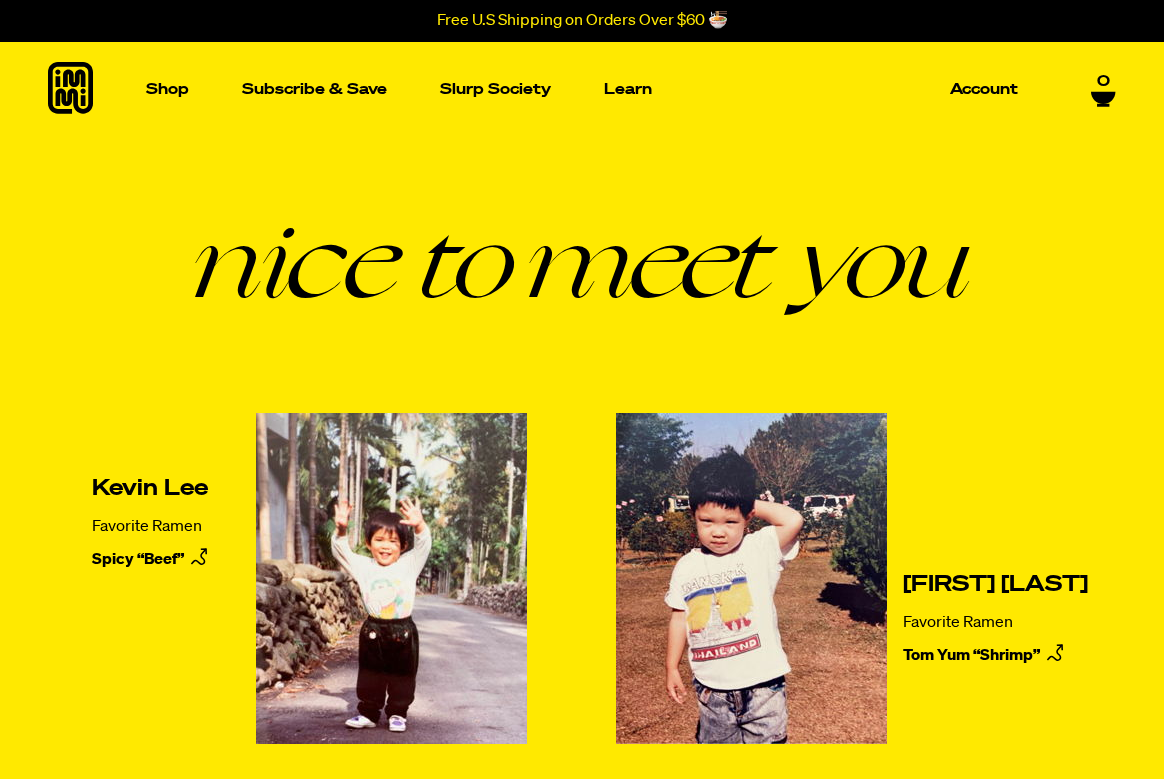 scroll, scrollTop: 0, scrollLeft: 0, axis: both 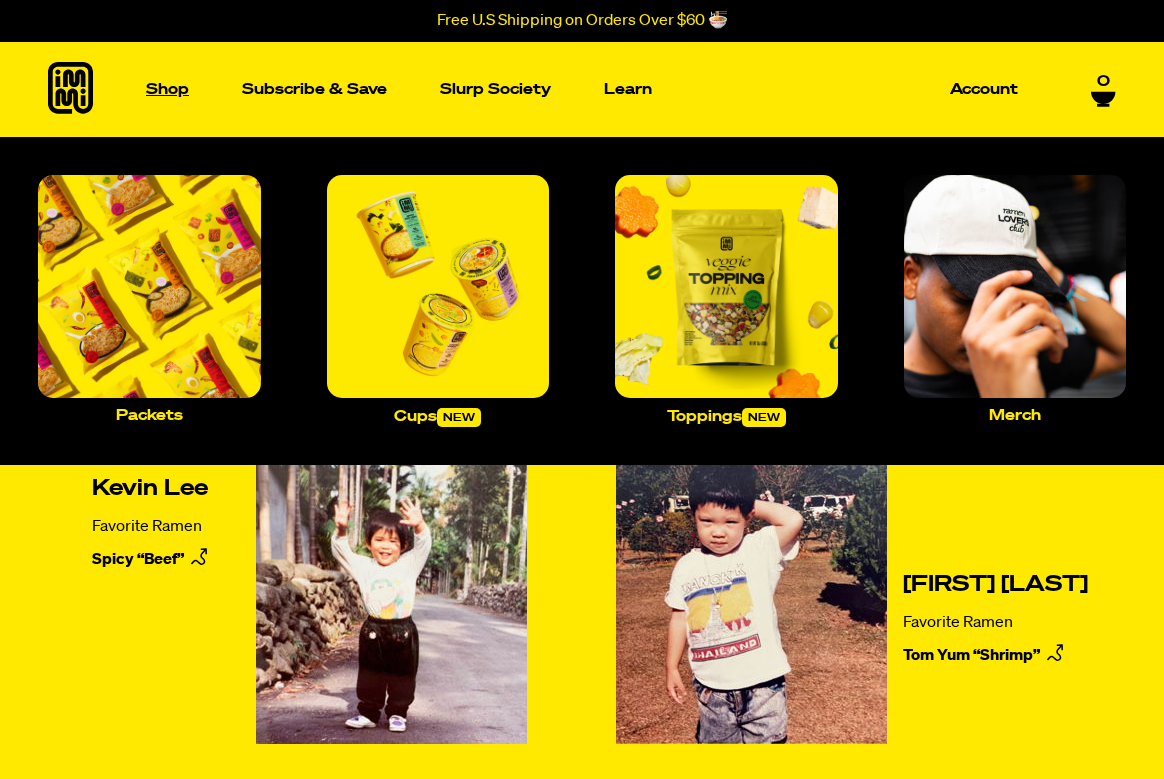 click on "Shop" at bounding box center [167, 89] 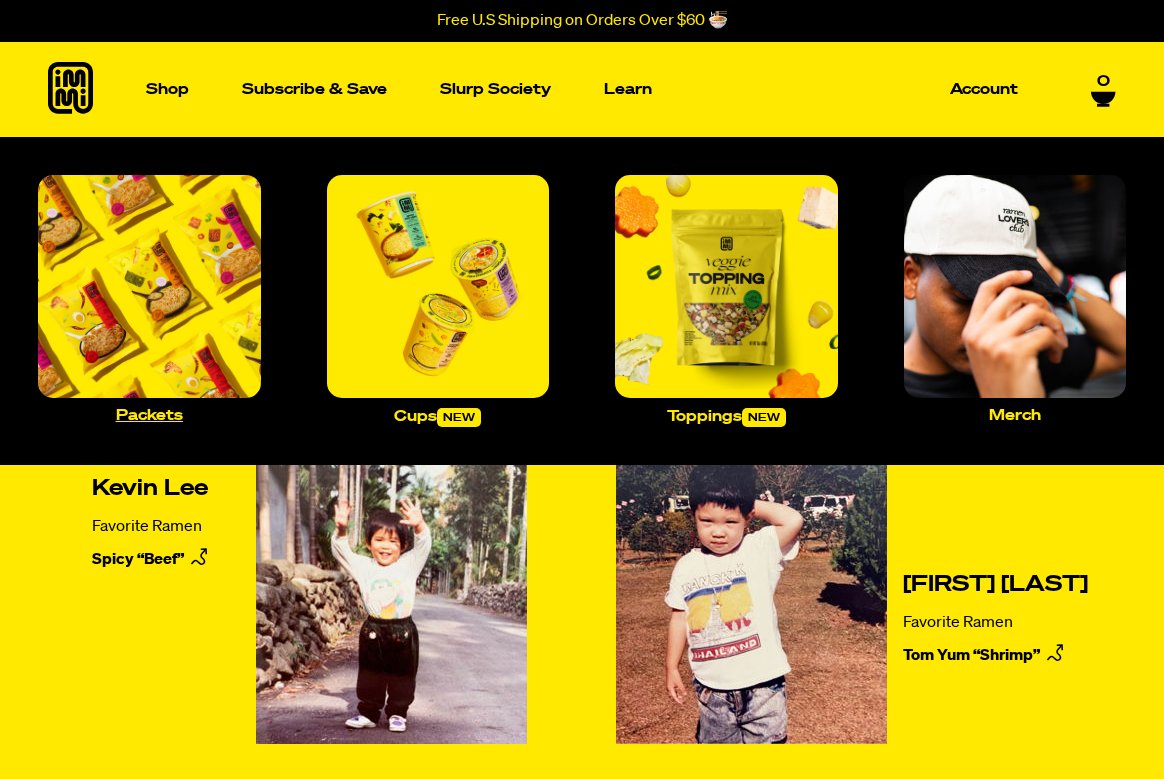 click at bounding box center [149, 286] 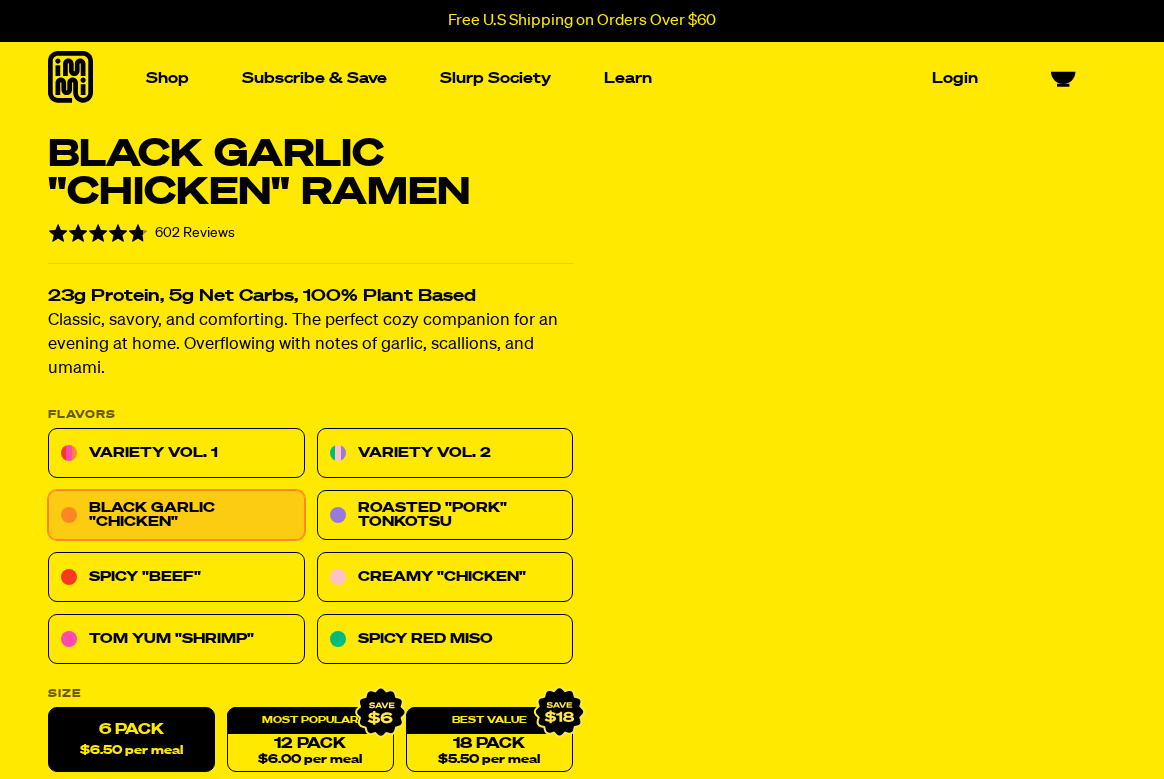 scroll, scrollTop: 0, scrollLeft: 0, axis: both 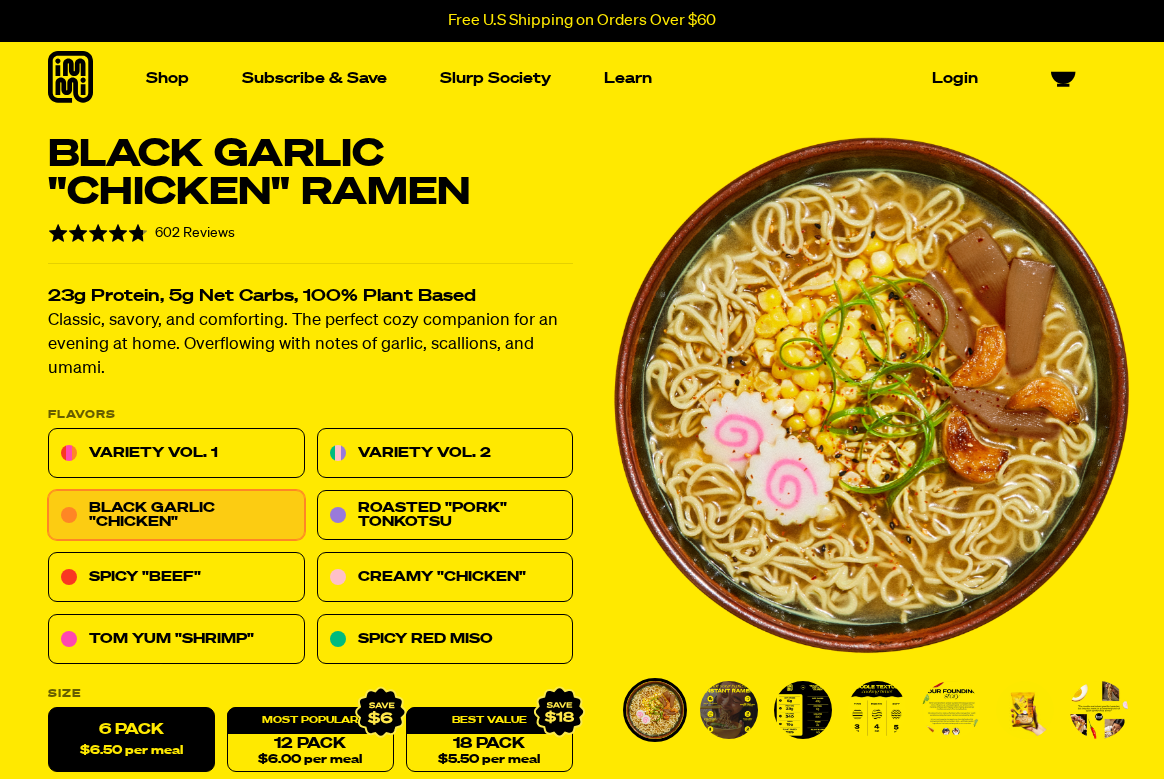 click at bounding box center [1025, 710] 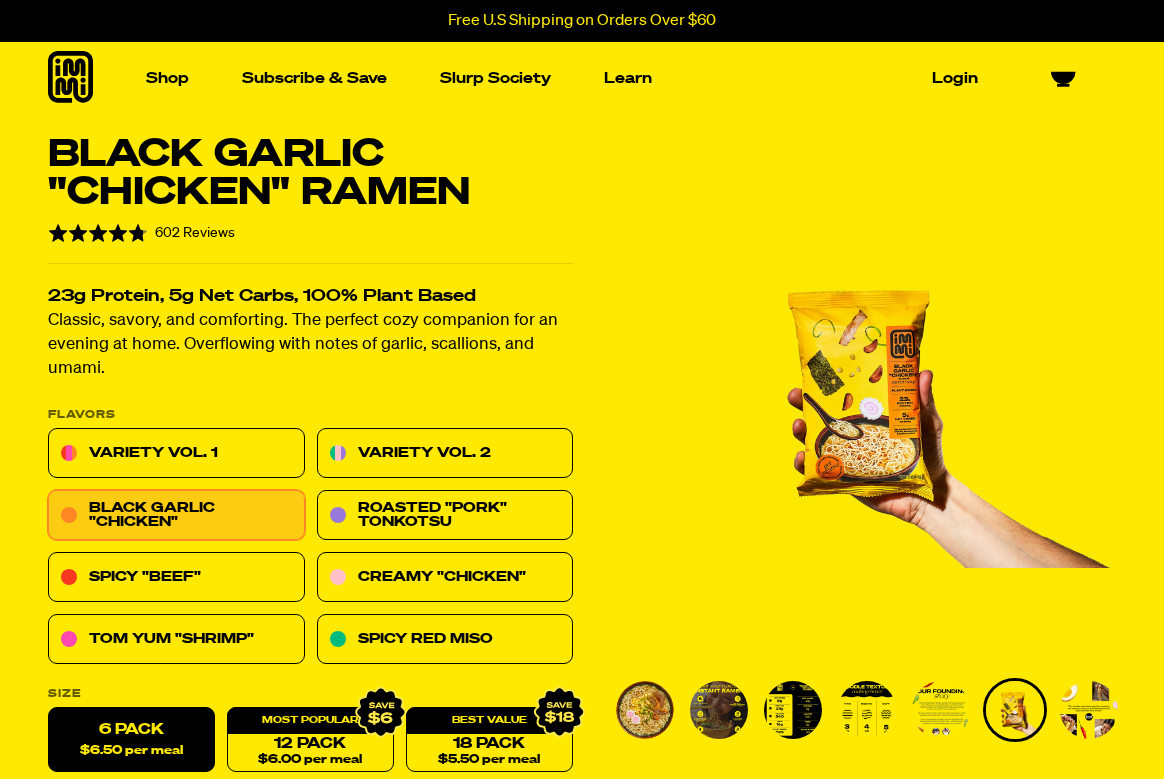 click at bounding box center (872, 395) 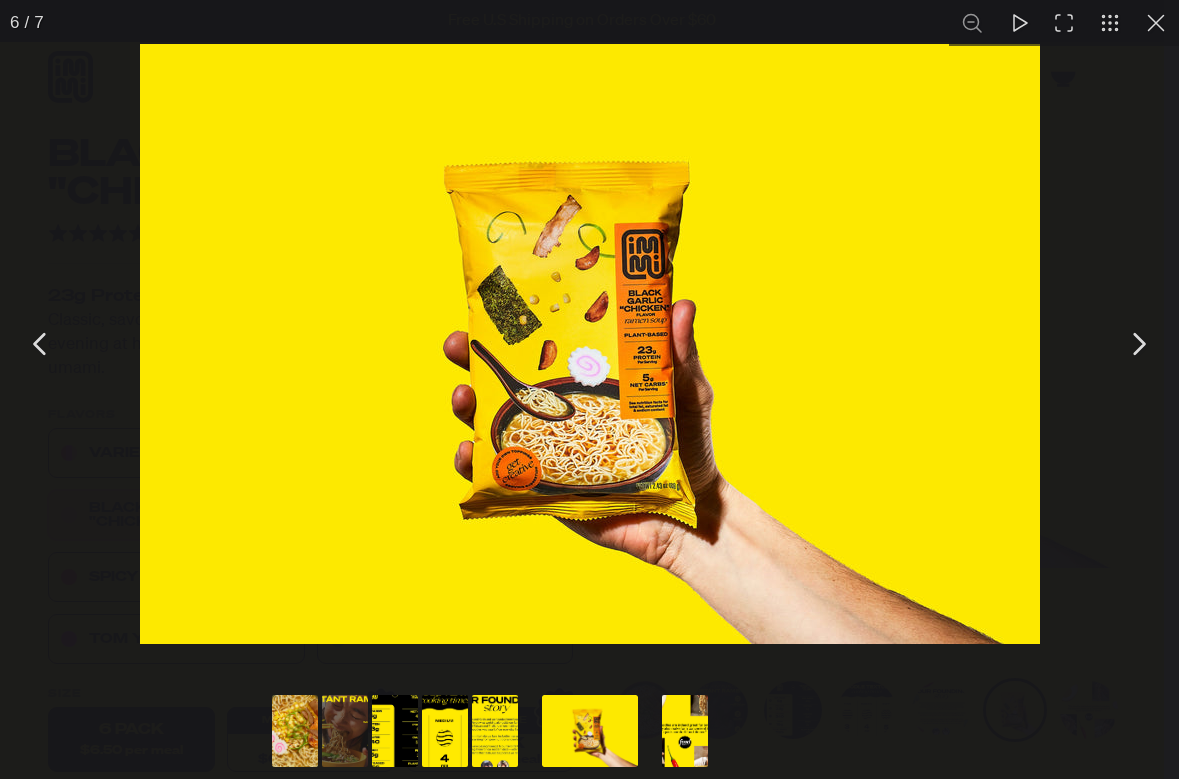 click at bounding box center [41, 344] 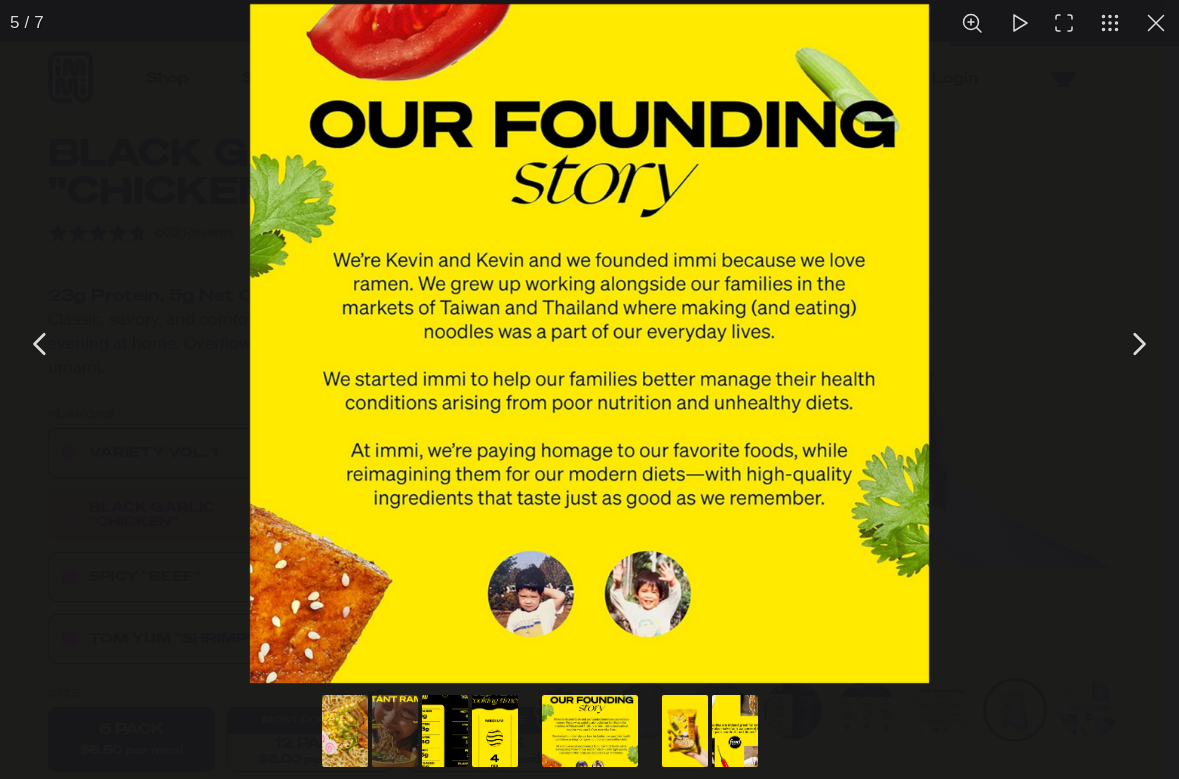 click at bounding box center [41, 344] 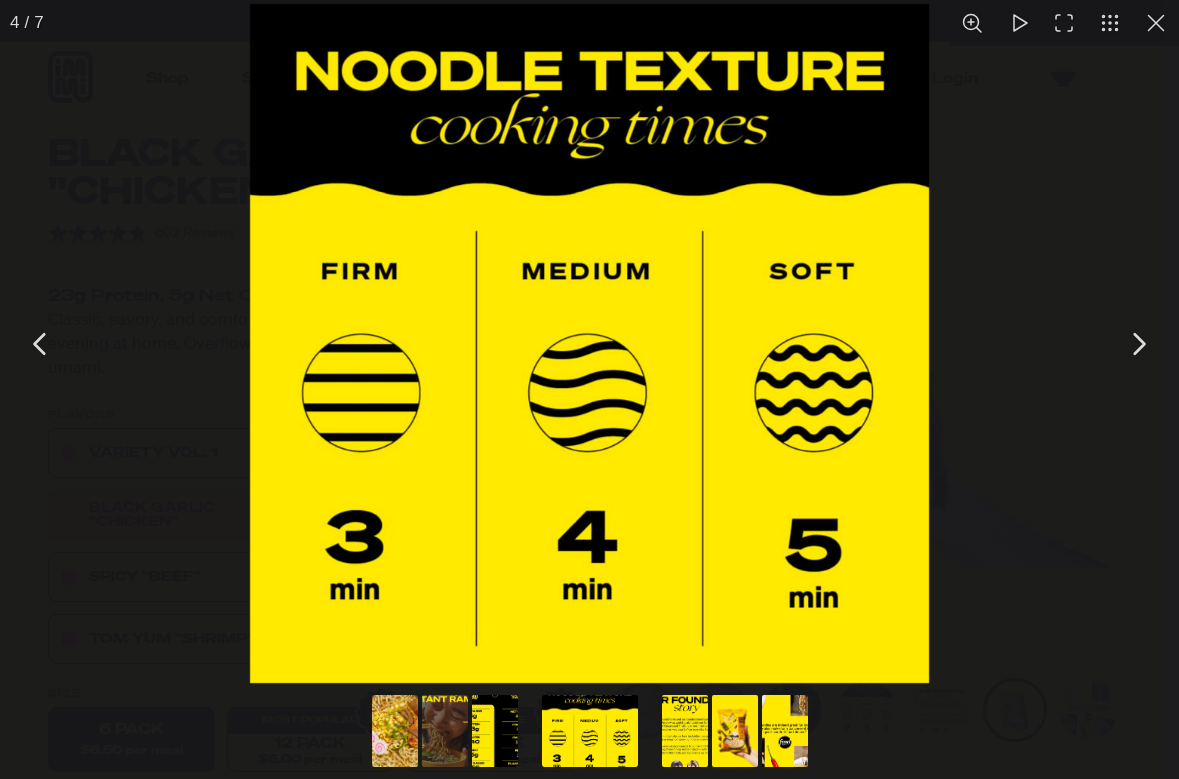 click at bounding box center [41, 344] 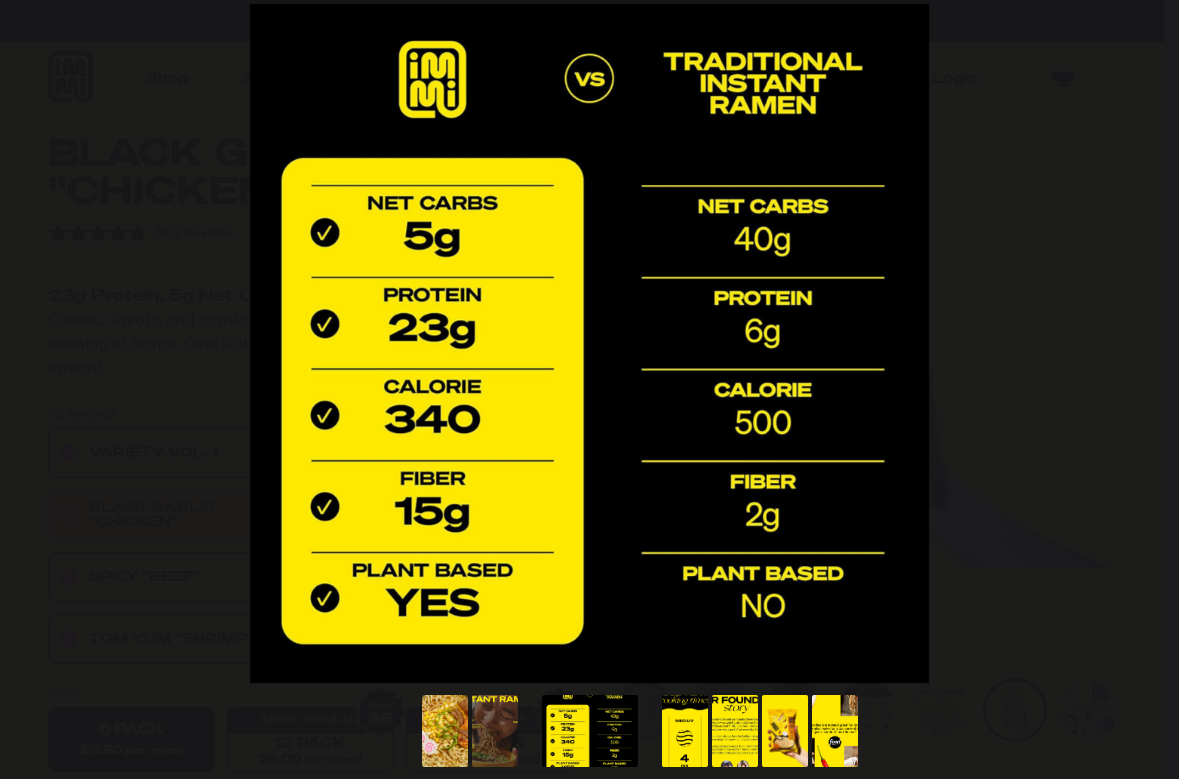 click at bounding box center [41, 344] 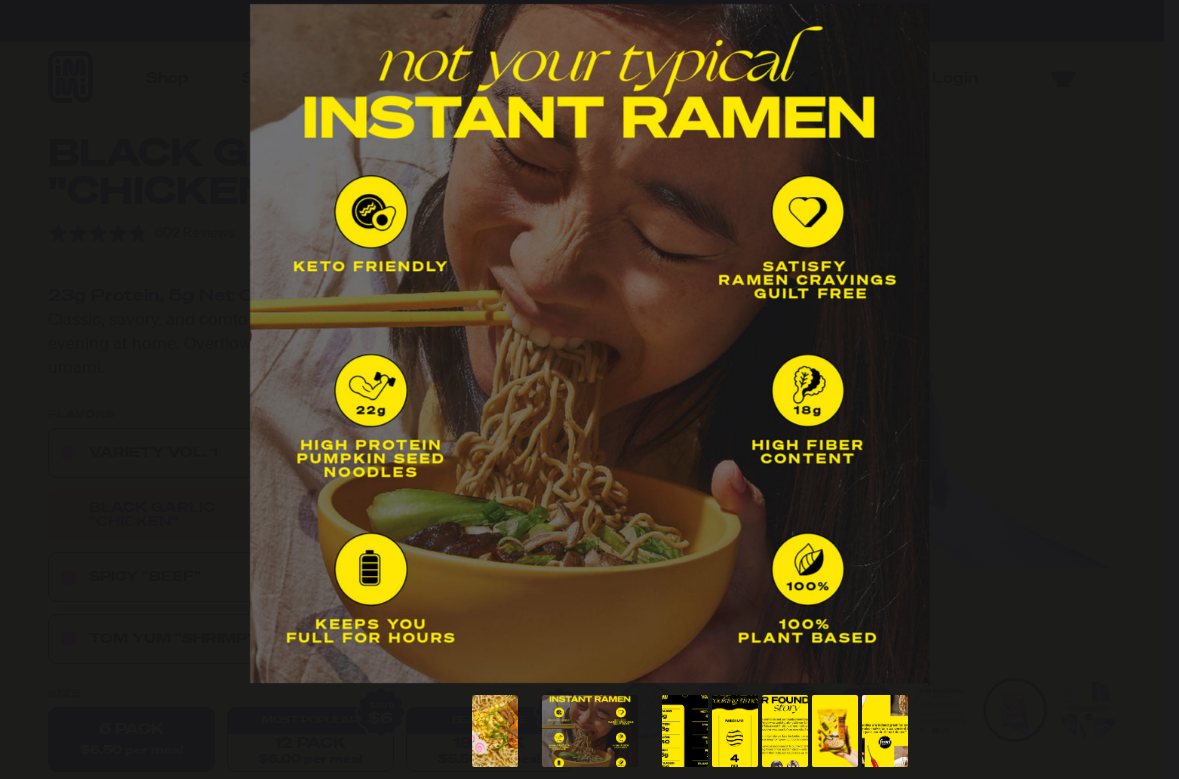 click at bounding box center (41, 344) 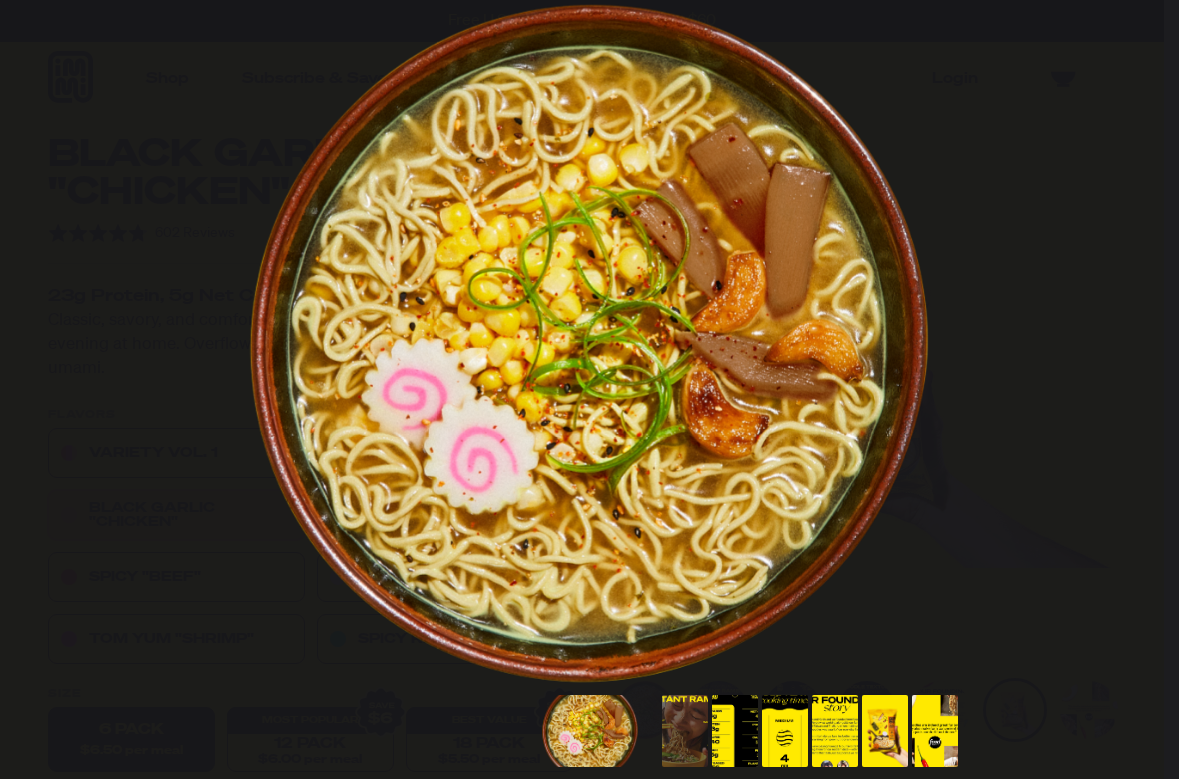 click at bounding box center [41, 344] 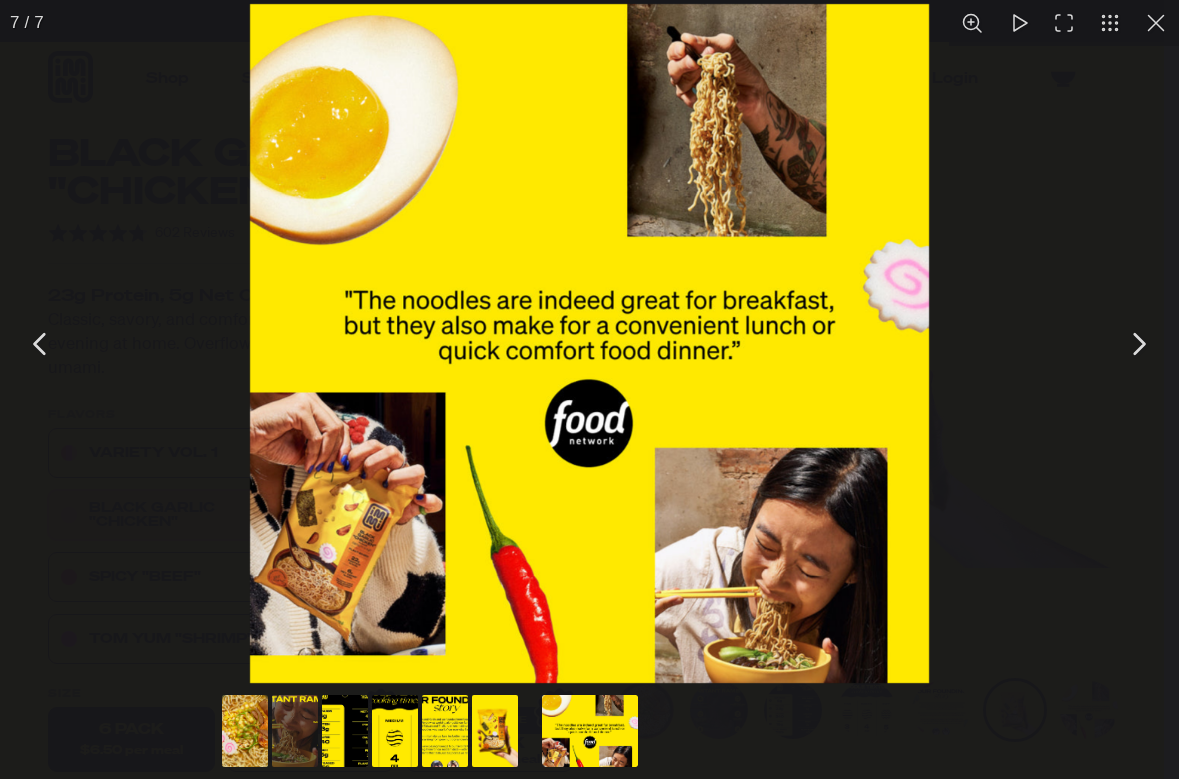 click at bounding box center [590, 731] 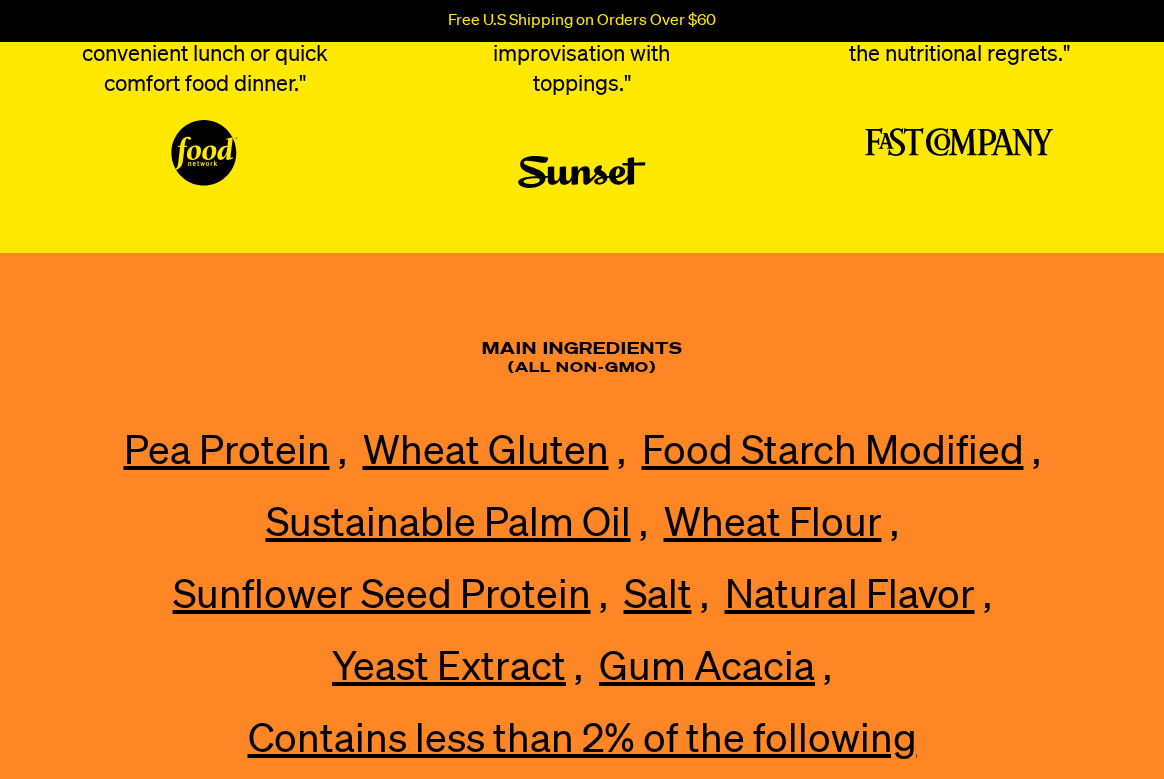 scroll, scrollTop: 5027, scrollLeft: 0, axis: vertical 